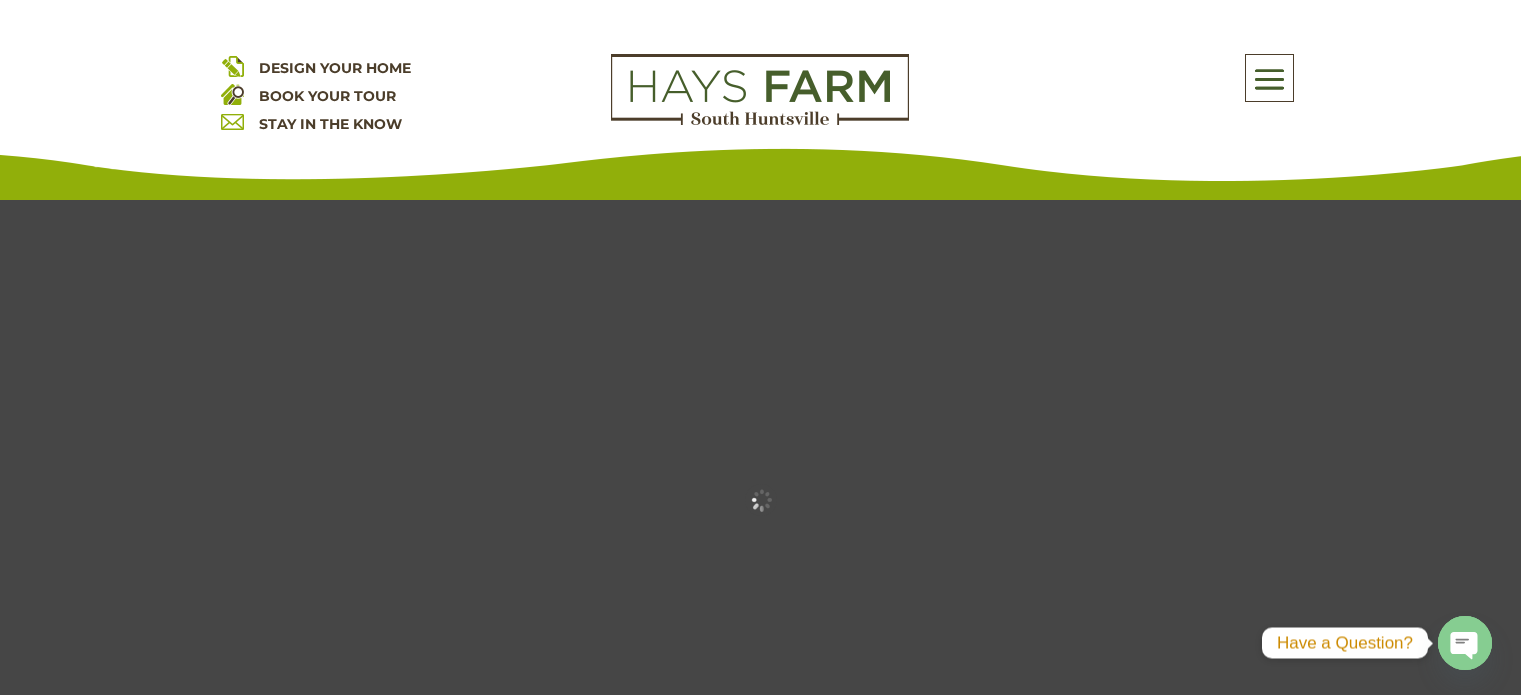 click on "Rates as low as 5.75%* with our preferred lender
Get More Details
X" at bounding box center [760, 34] 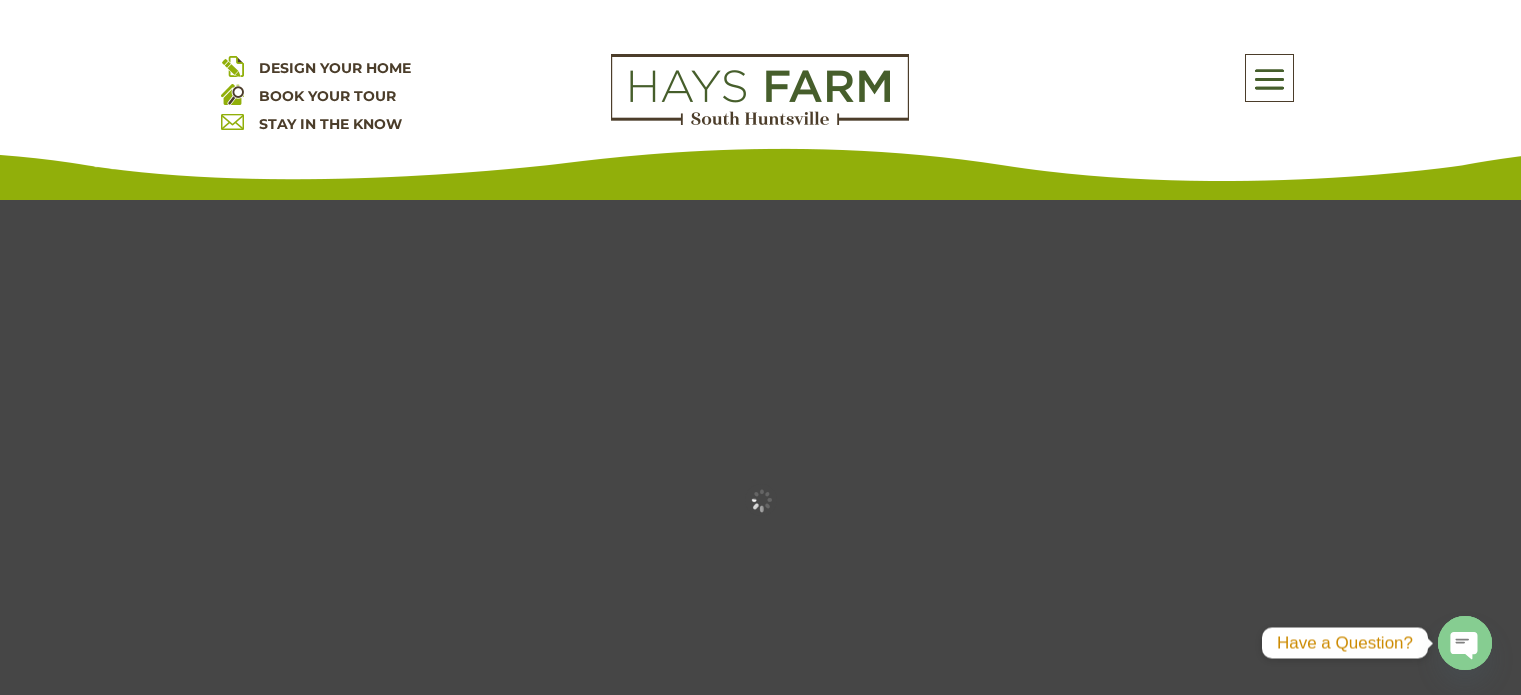 scroll, scrollTop: 0, scrollLeft: 0, axis: both 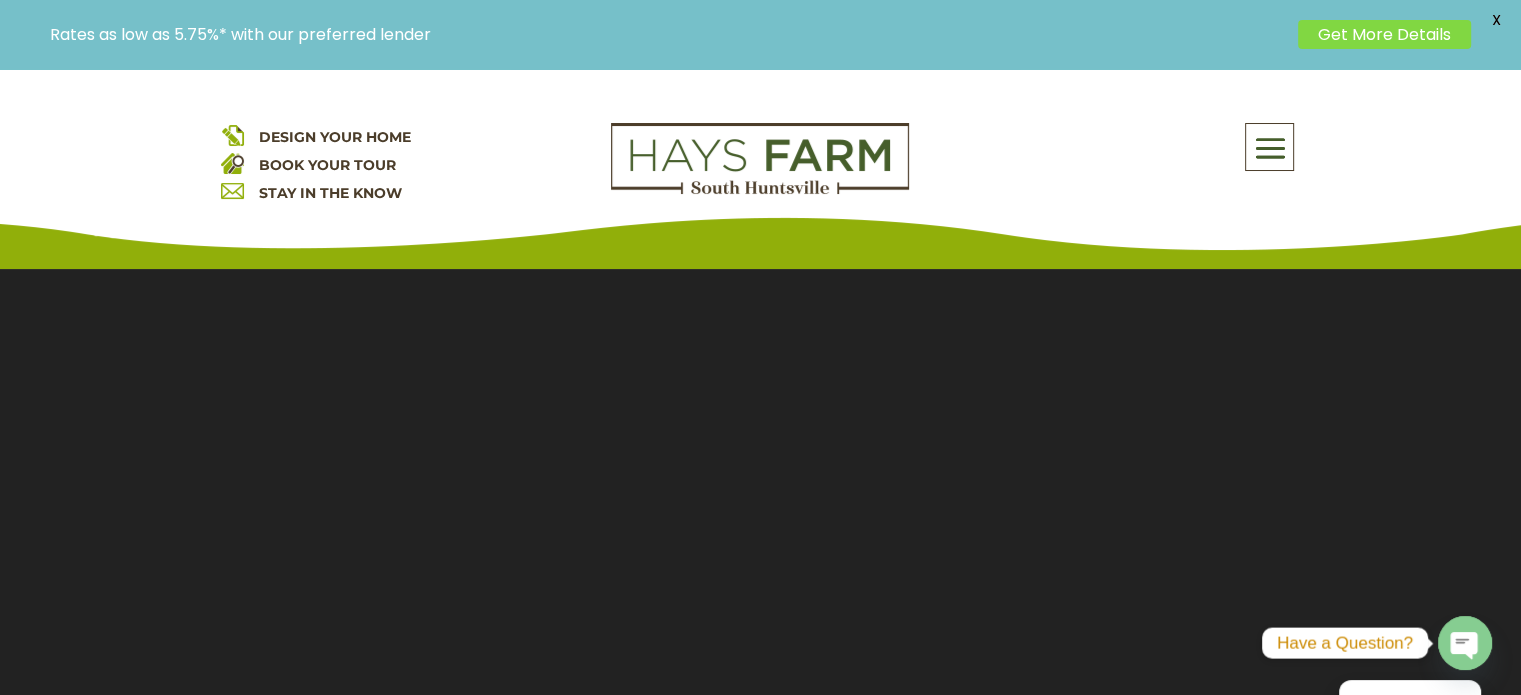 click on "DESIGN YOUR HOME" at bounding box center (335, 137) 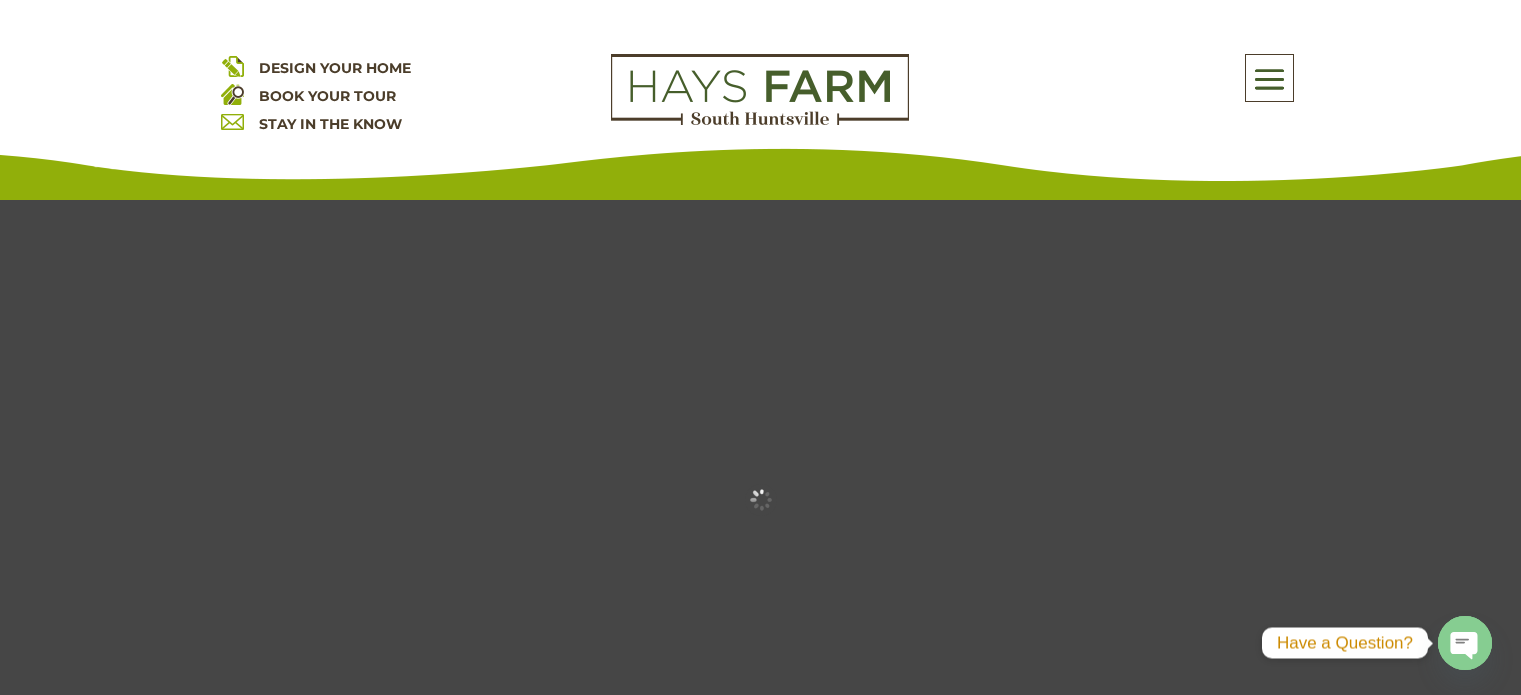 scroll, scrollTop: 0, scrollLeft: 0, axis: both 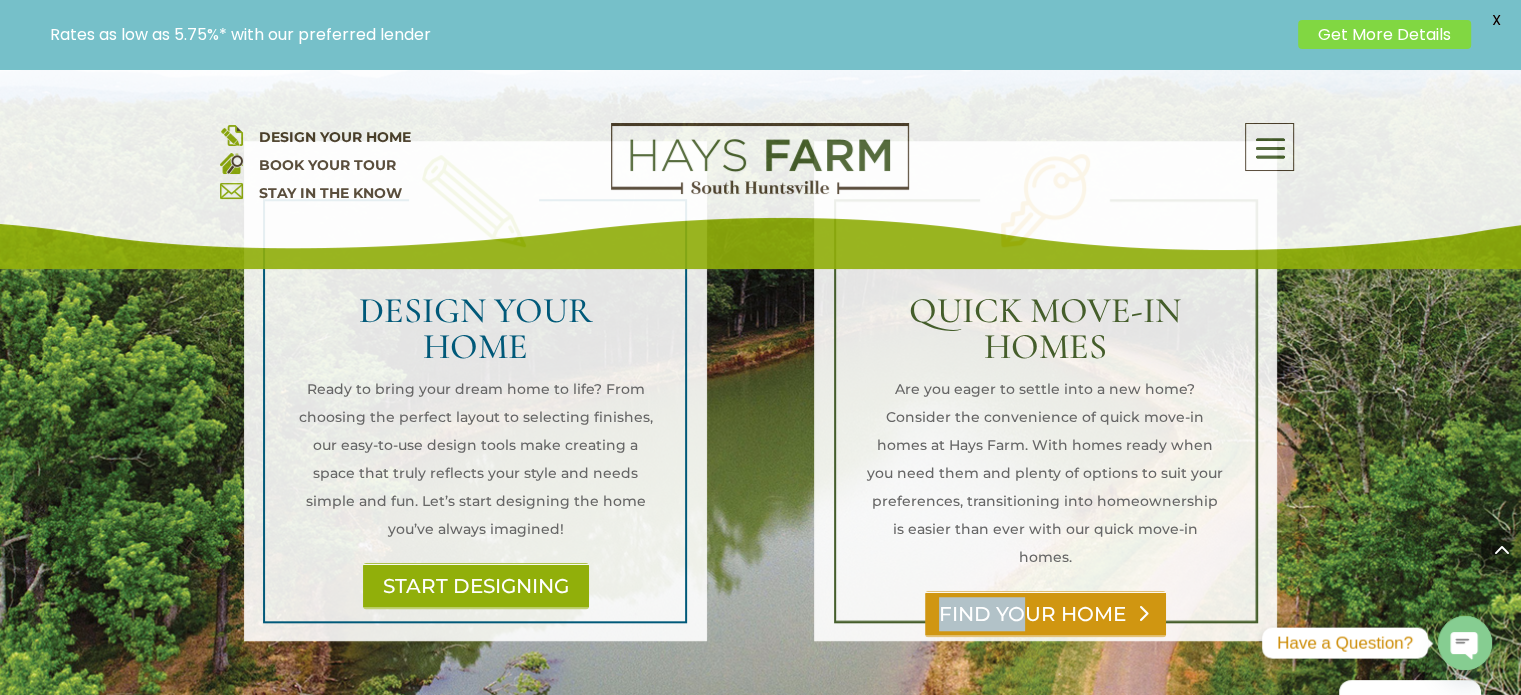 drag, startPoint x: 950, startPoint y: 608, endPoint x: 1032, endPoint y: 598, distance: 82.607506 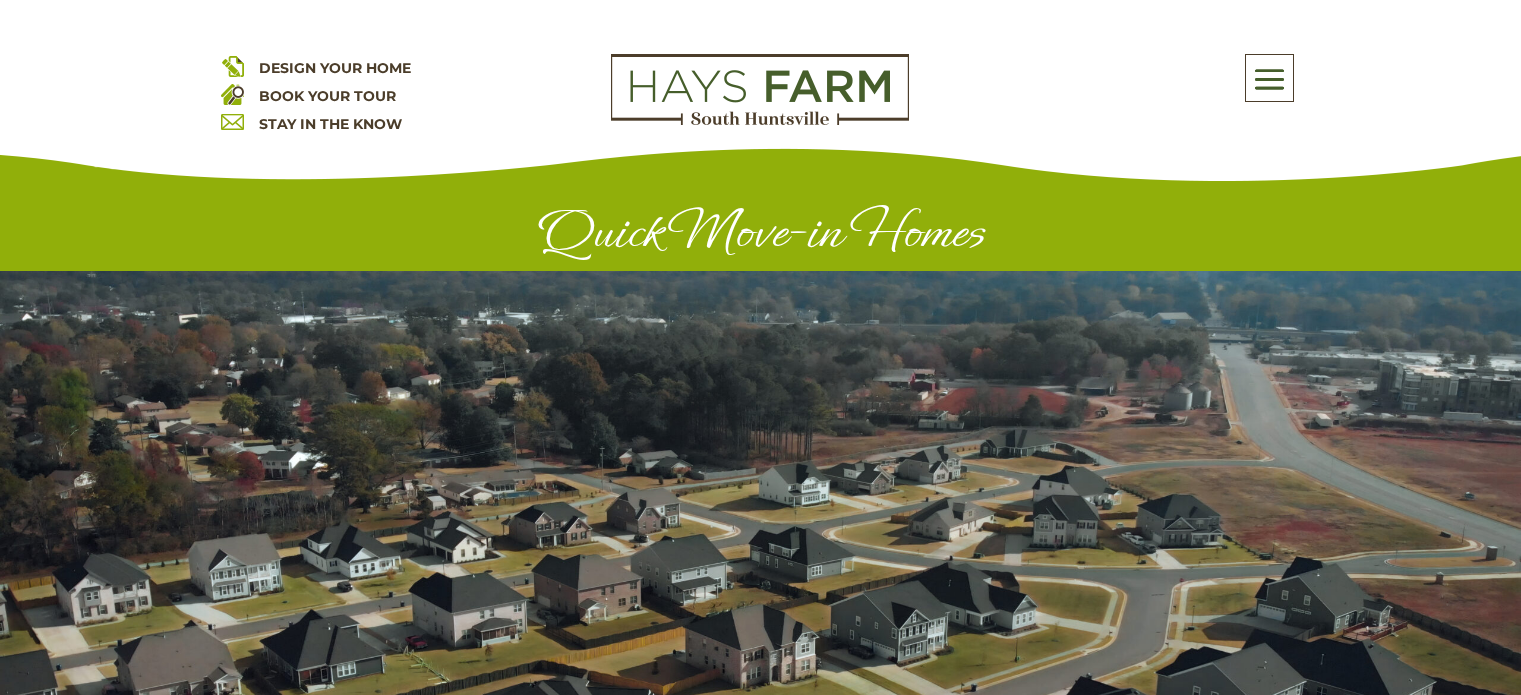 scroll, scrollTop: 0, scrollLeft: 0, axis: both 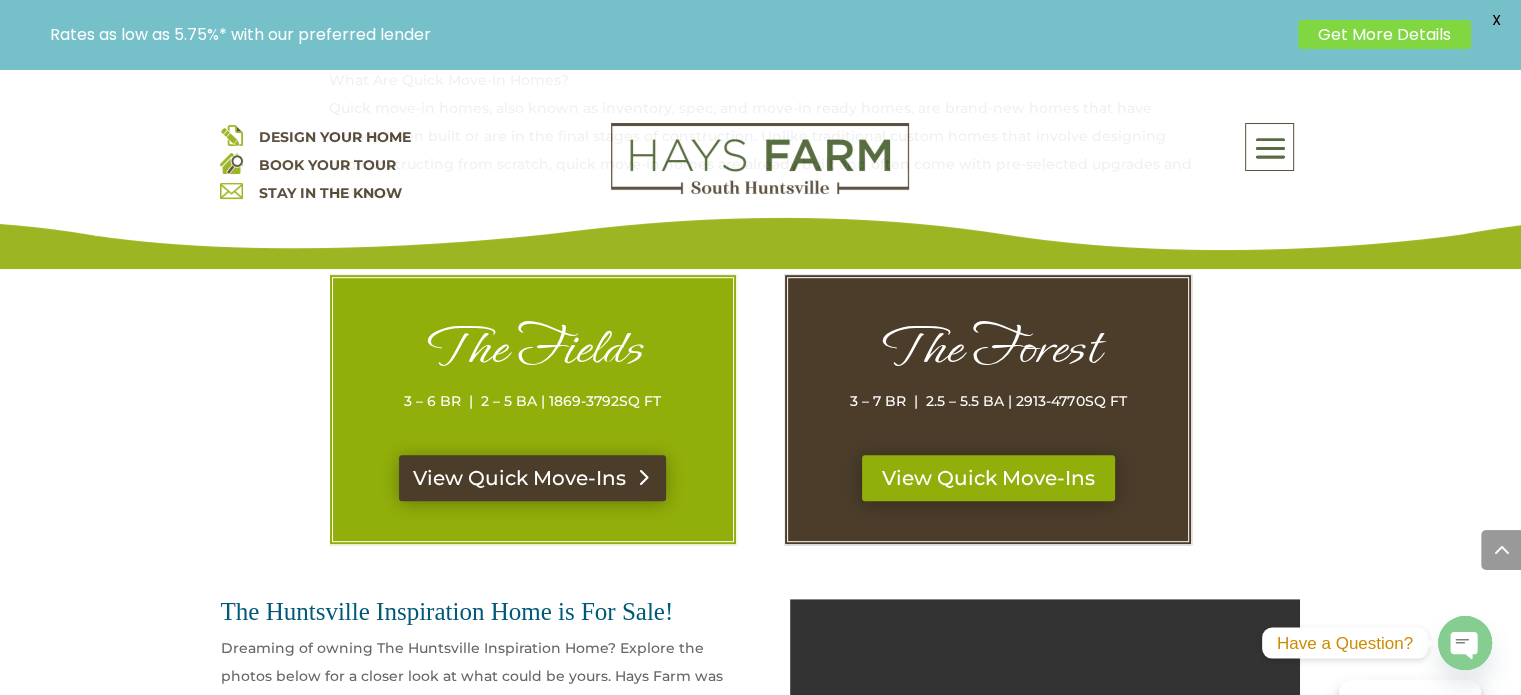 click on "View Quick Move-Ins" at bounding box center (532, 478) 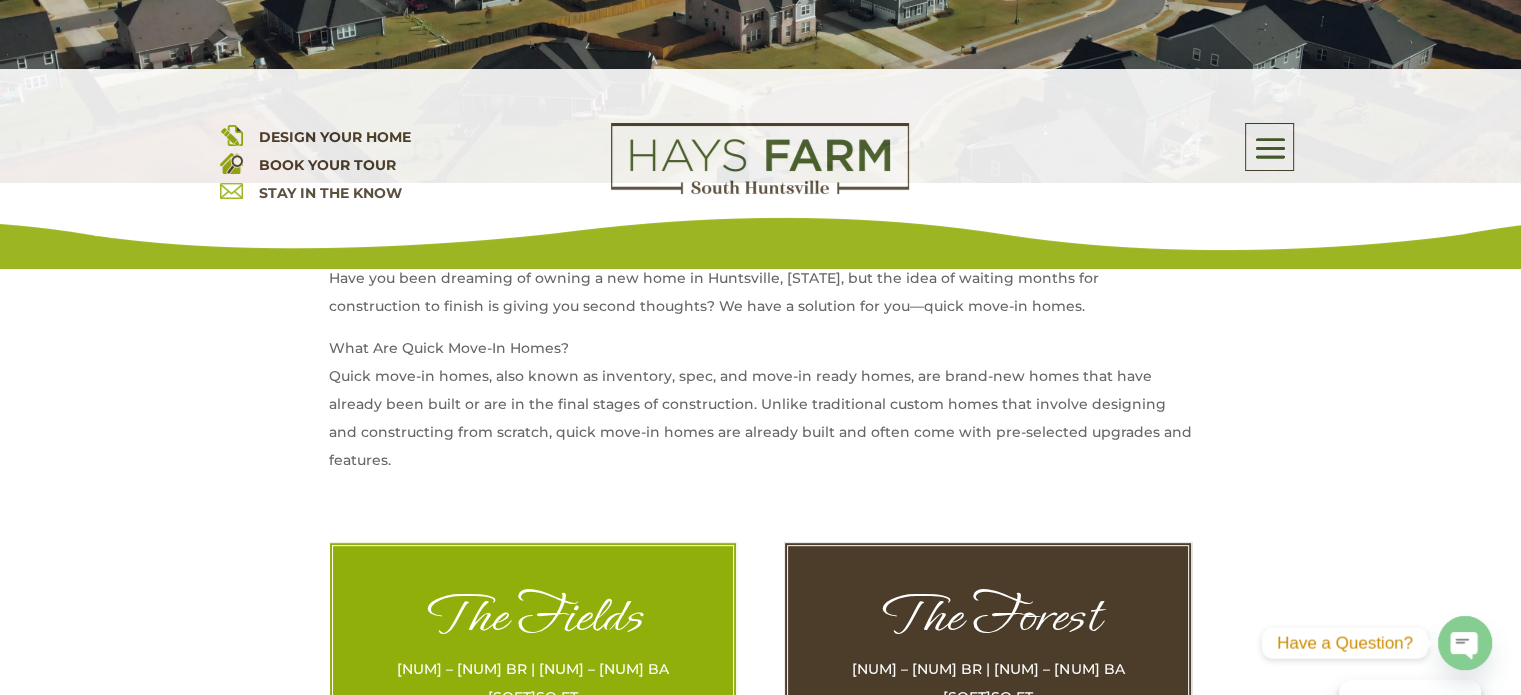 scroll, scrollTop: 466, scrollLeft: 0, axis: vertical 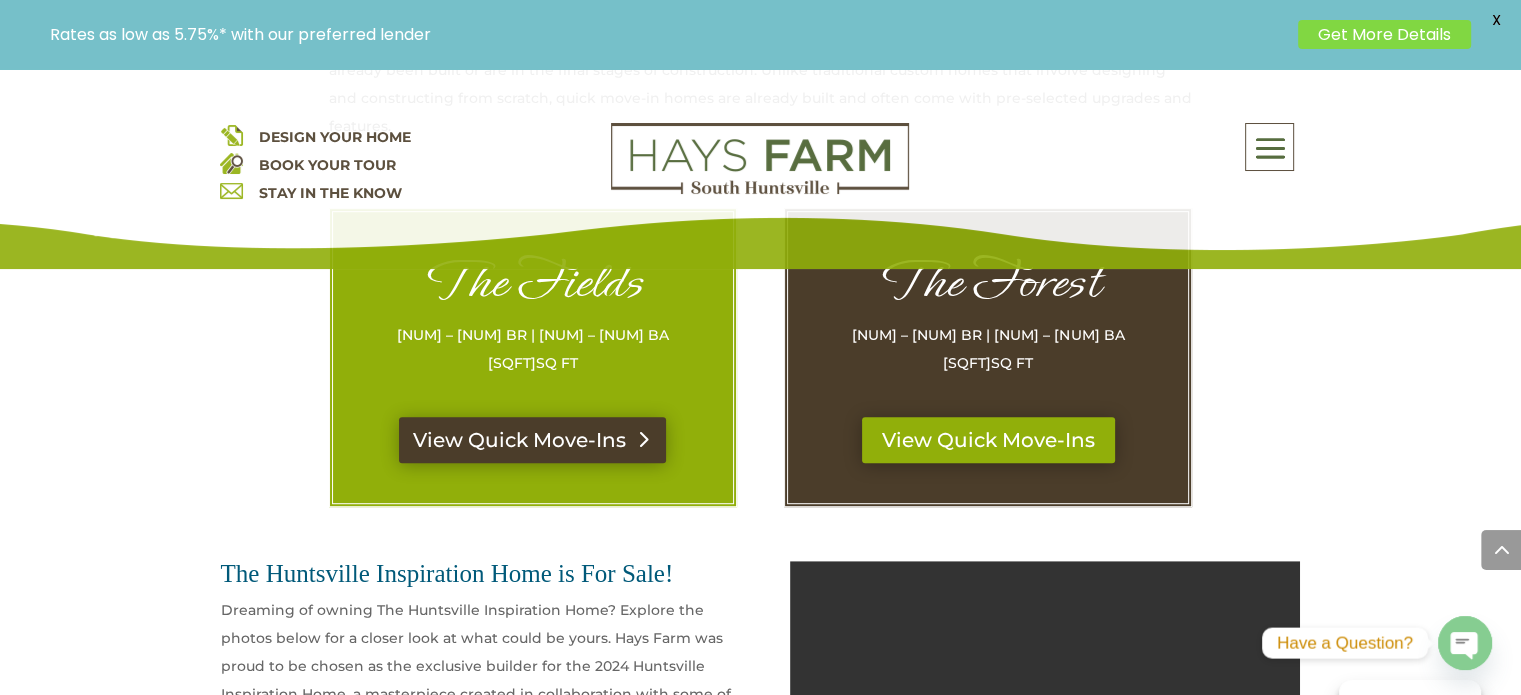 drag, startPoint x: 577, startPoint y: 410, endPoint x: 648, endPoint y: 427, distance: 73.00685 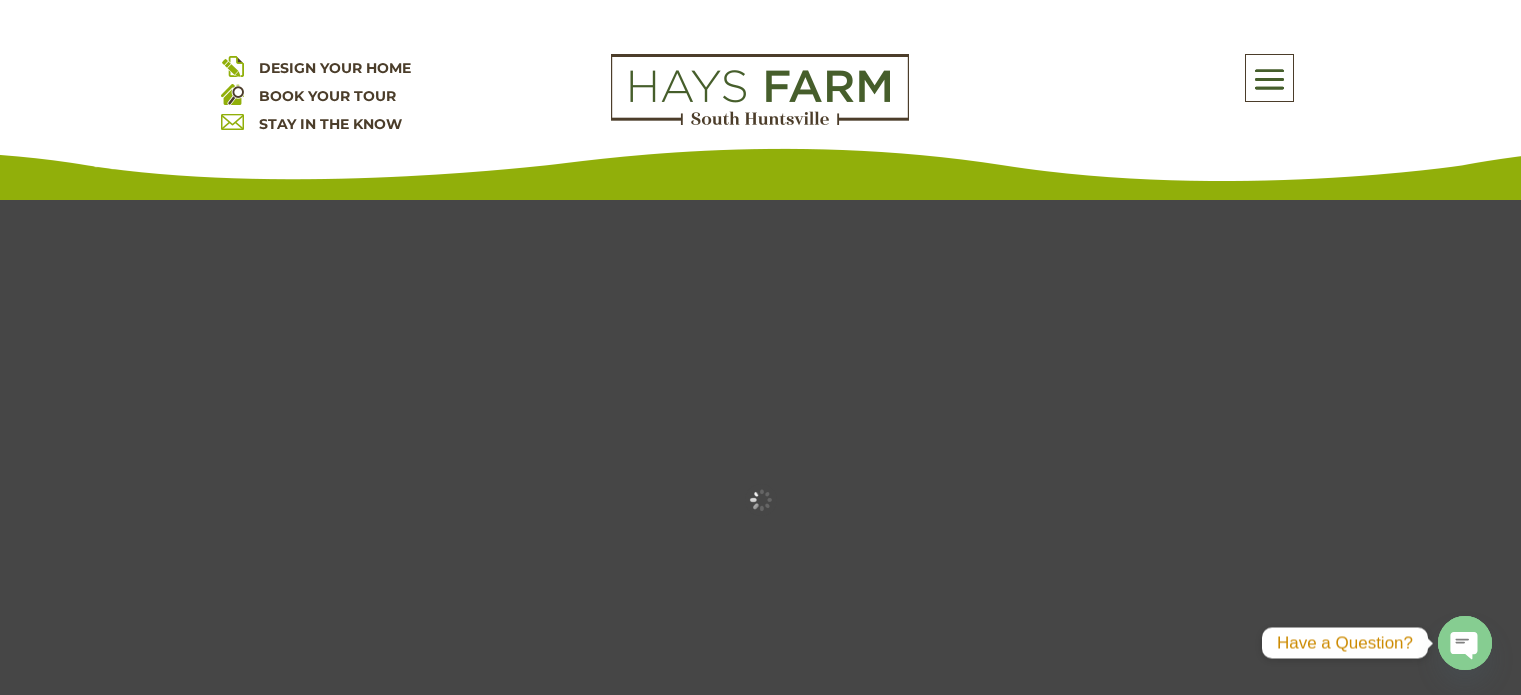 scroll, scrollTop: 0, scrollLeft: 0, axis: both 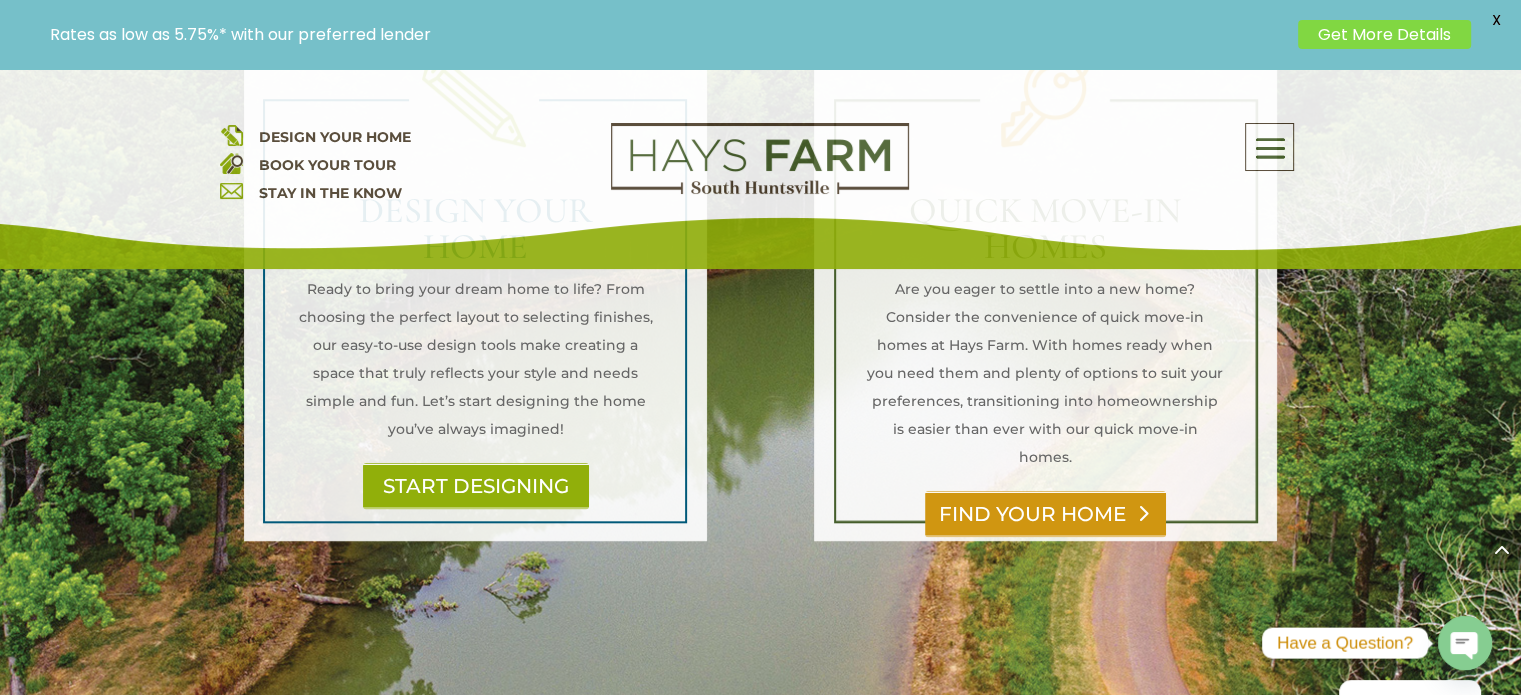 click on "FIND YOUR HOME" at bounding box center [1045, 514] 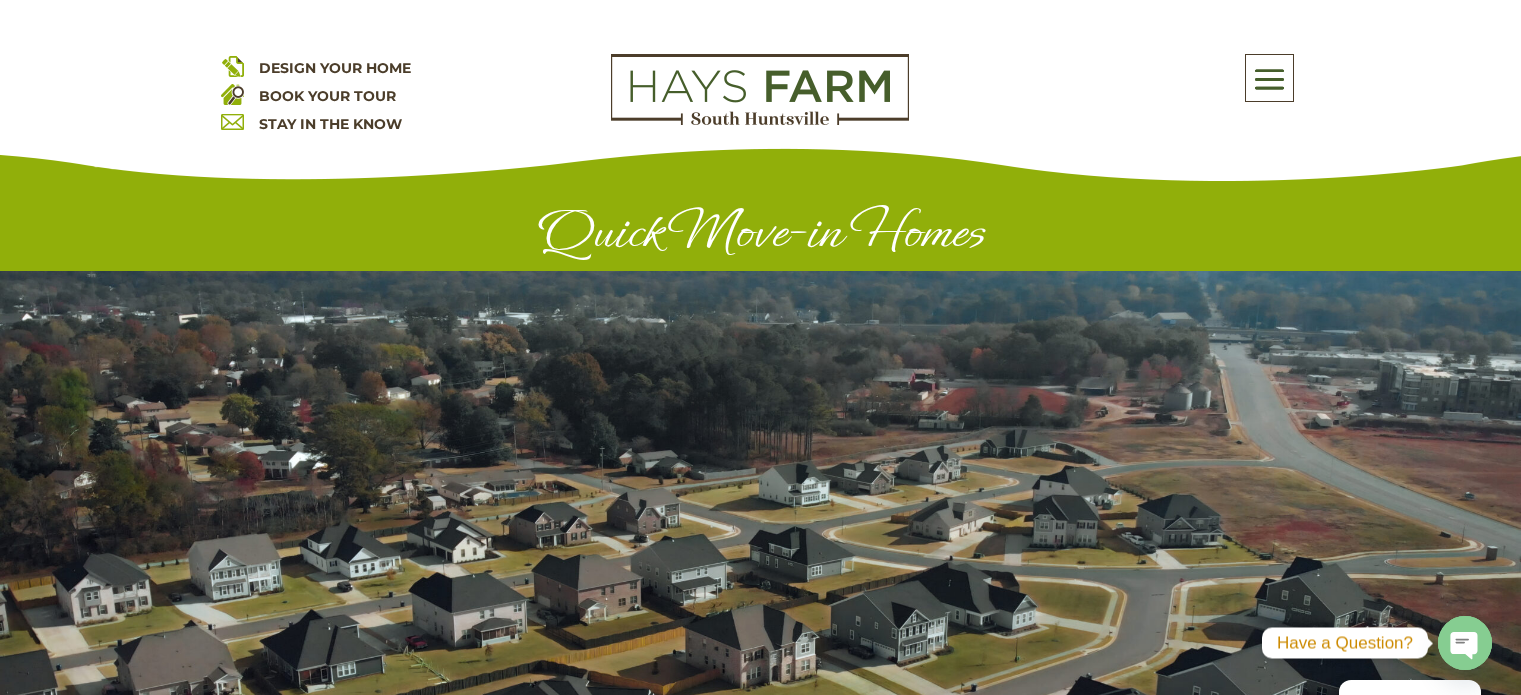 scroll, scrollTop: 0, scrollLeft: 0, axis: both 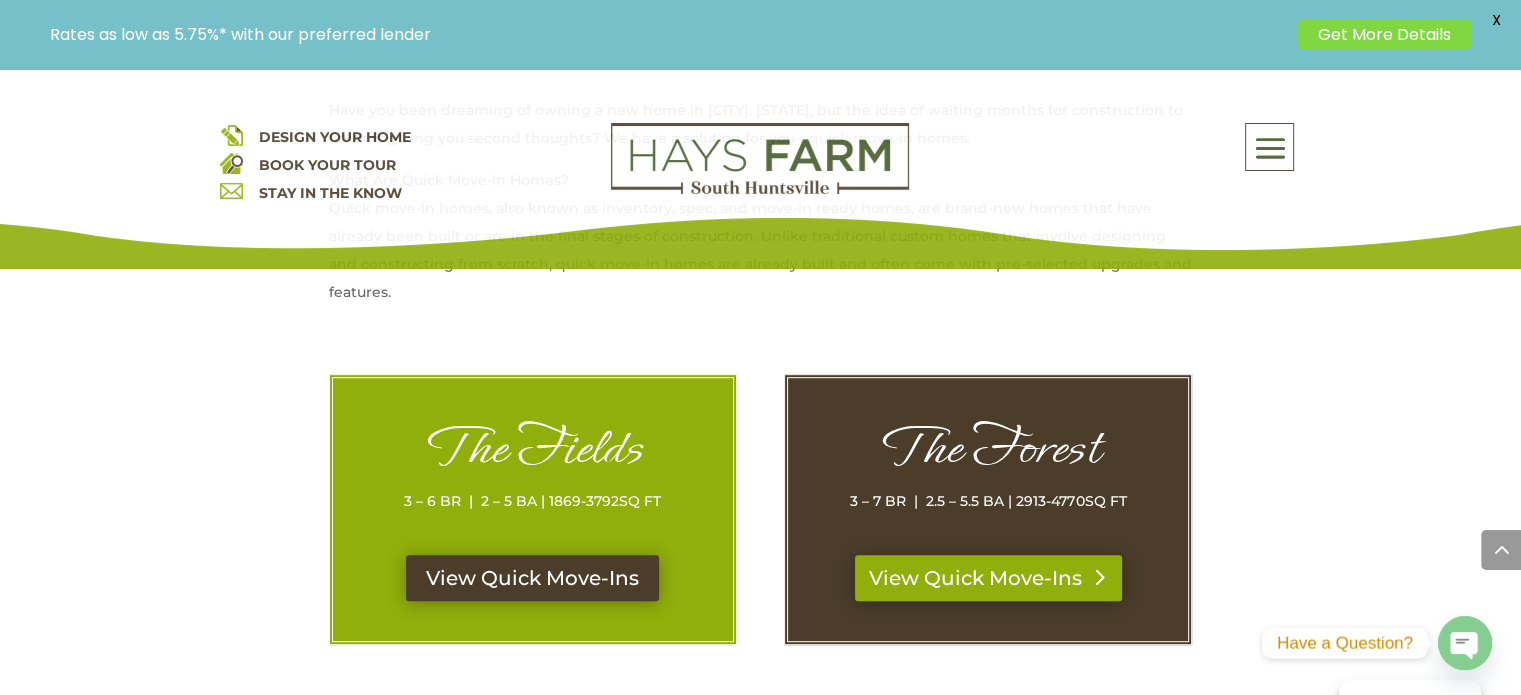 click on "View Quick Move-Ins" at bounding box center (988, 578) 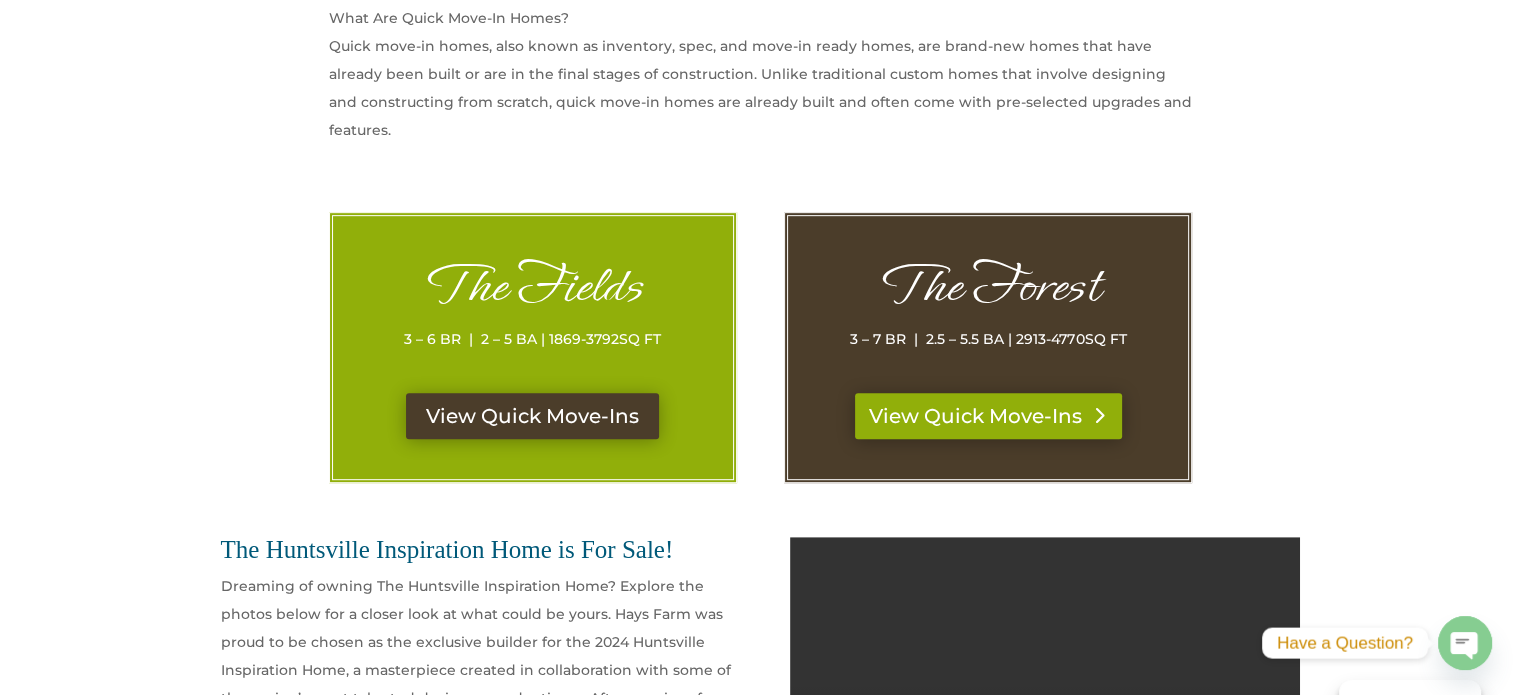 scroll, scrollTop: 968, scrollLeft: 0, axis: vertical 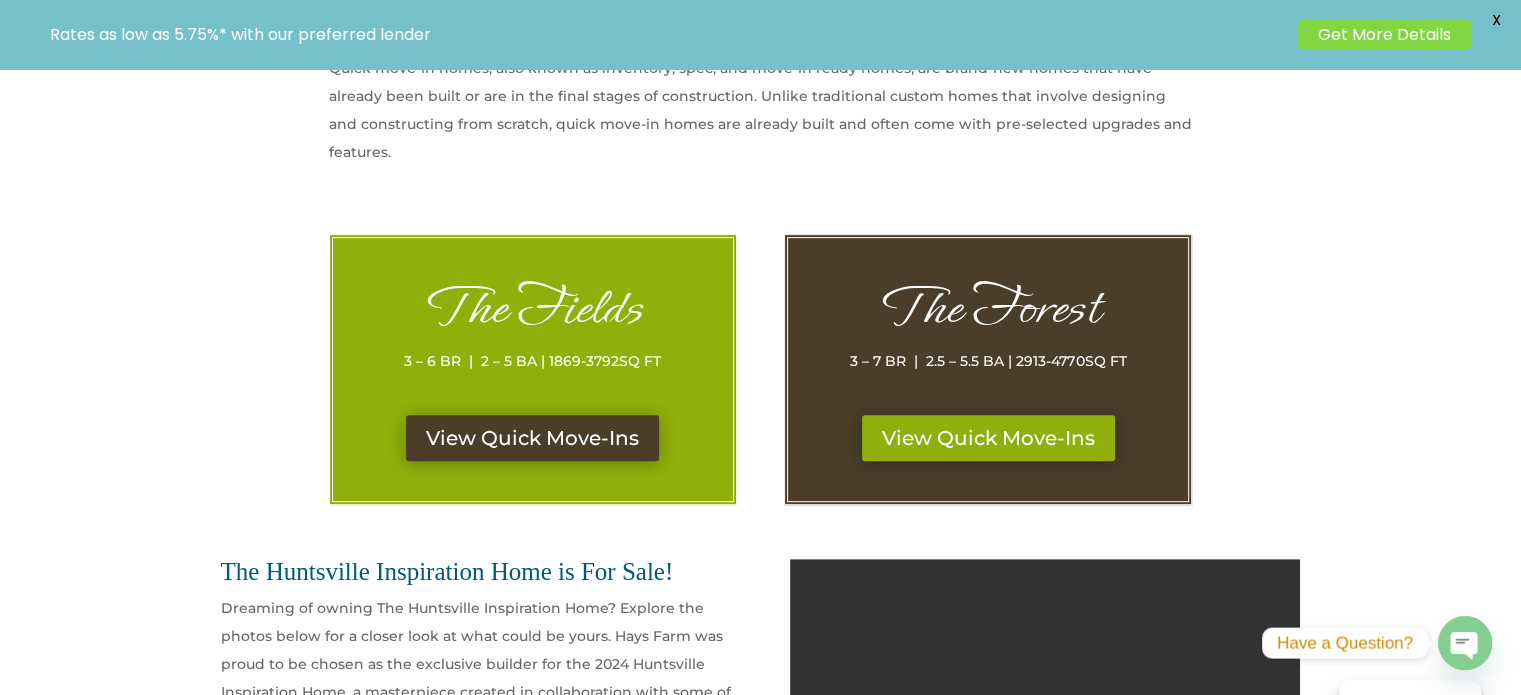 click on "The Fields 3 – 6 BR | 2 – 5 BA | 1869-3792 SQ FT" at bounding box center [533, 346] 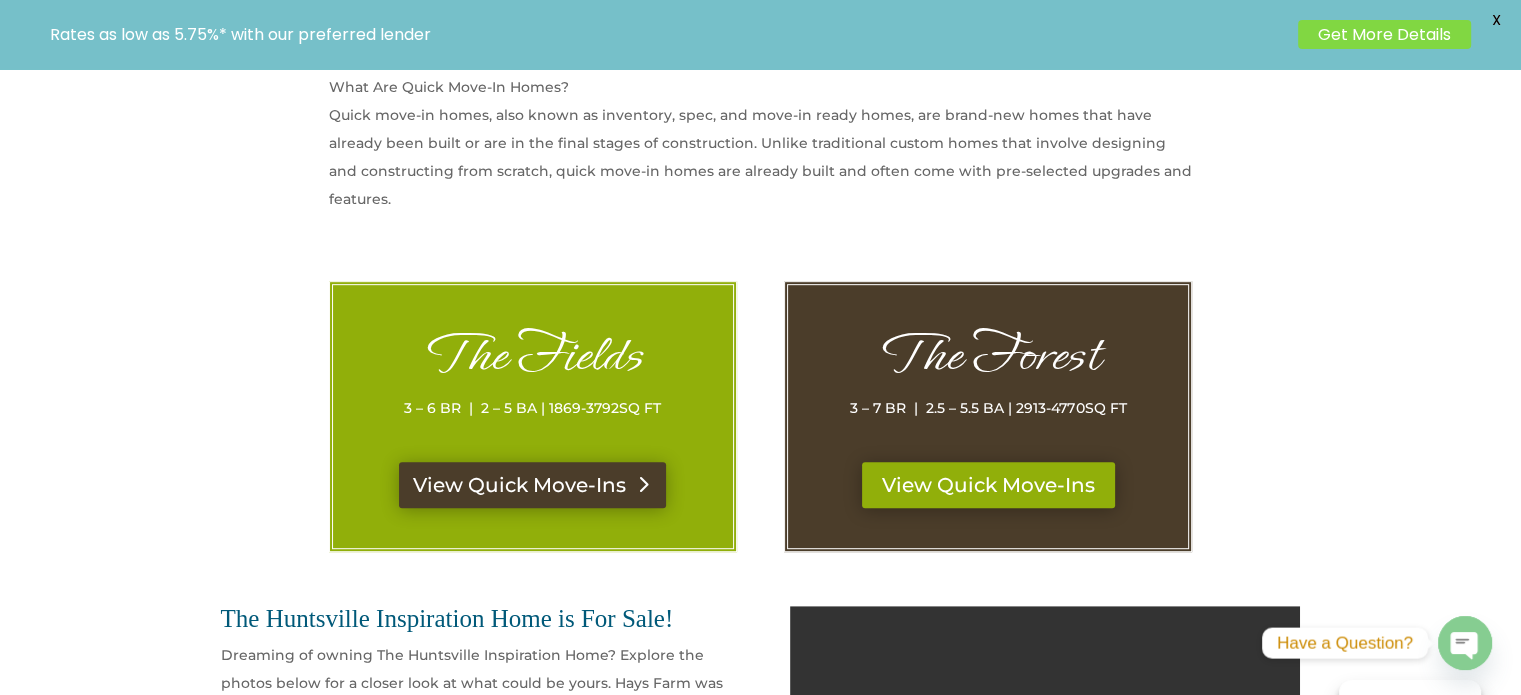 click on "View Quick Move-Ins" at bounding box center (532, 485) 